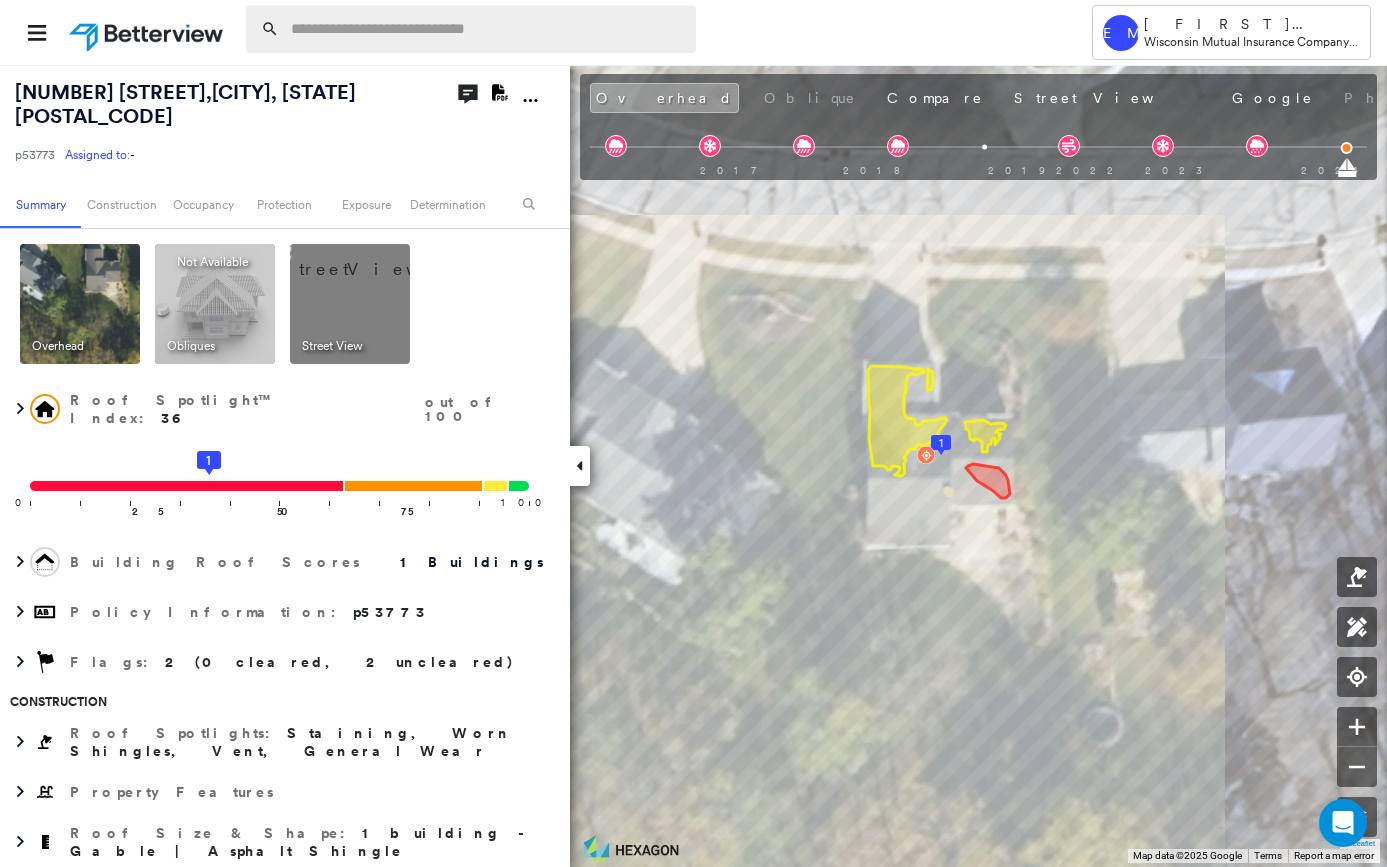 scroll, scrollTop: 0, scrollLeft: 0, axis: both 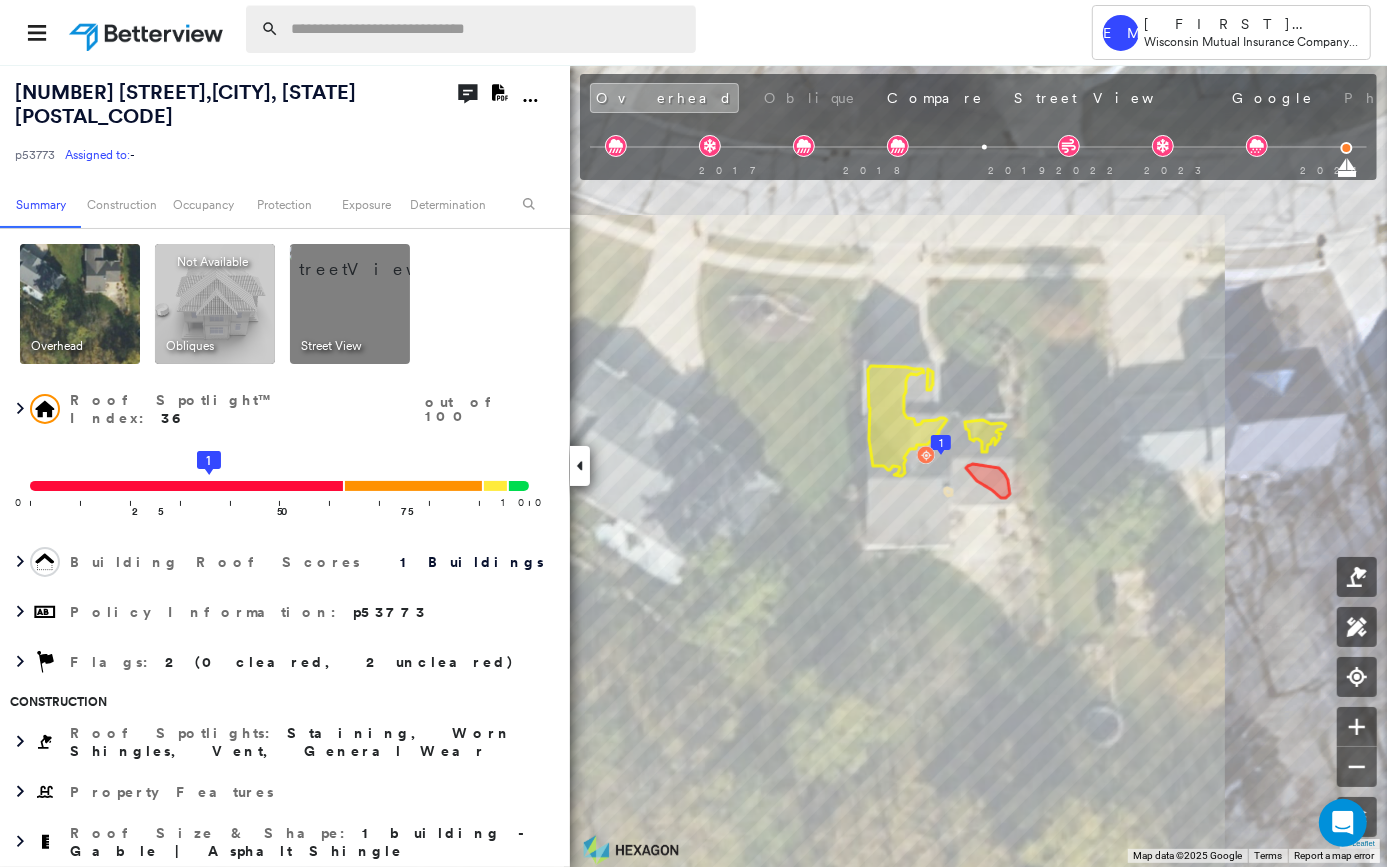 click at bounding box center (487, 29) 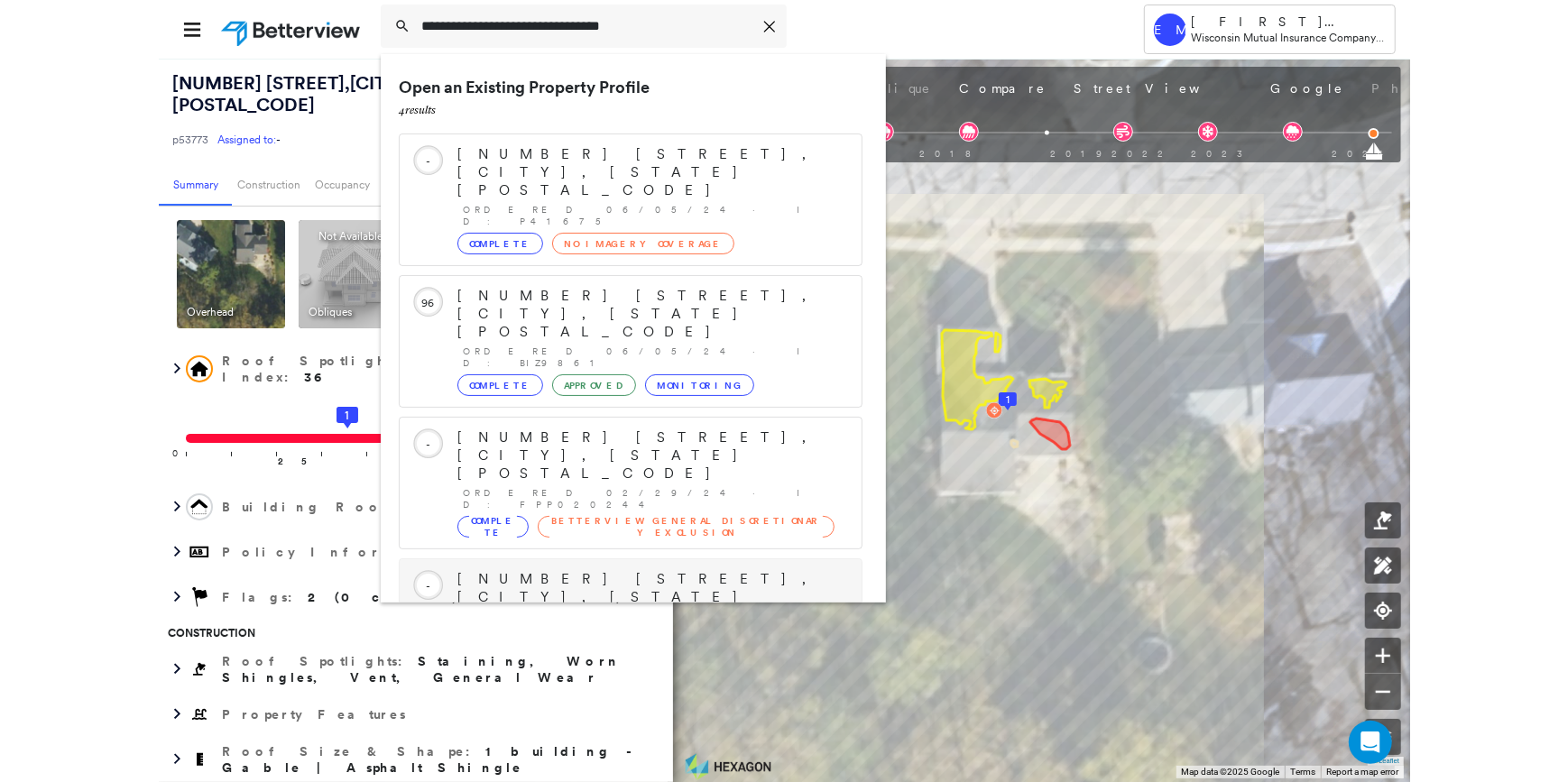 scroll, scrollTop: 91, scrollLeft: 0, axis: vertical 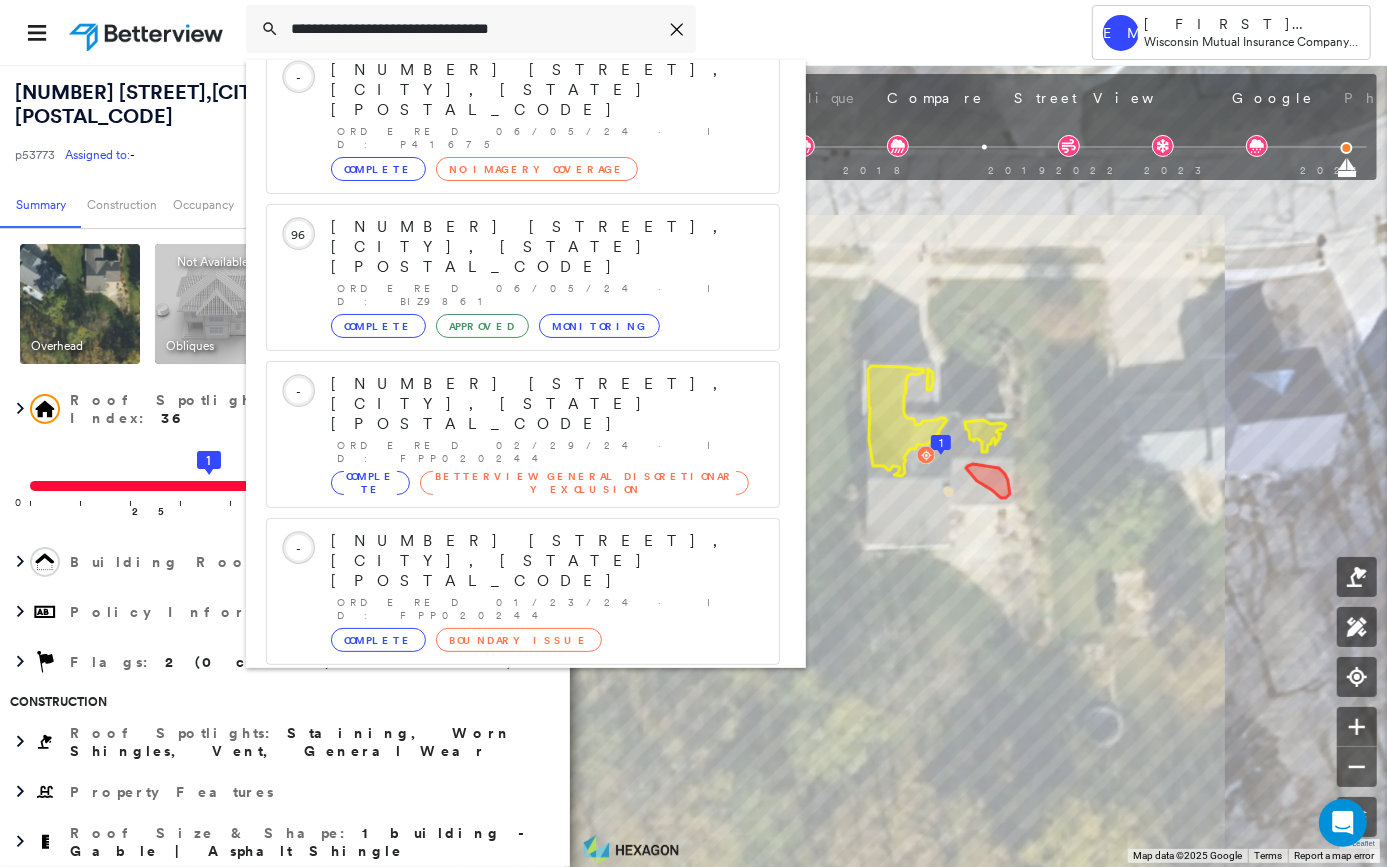 type on "**********" 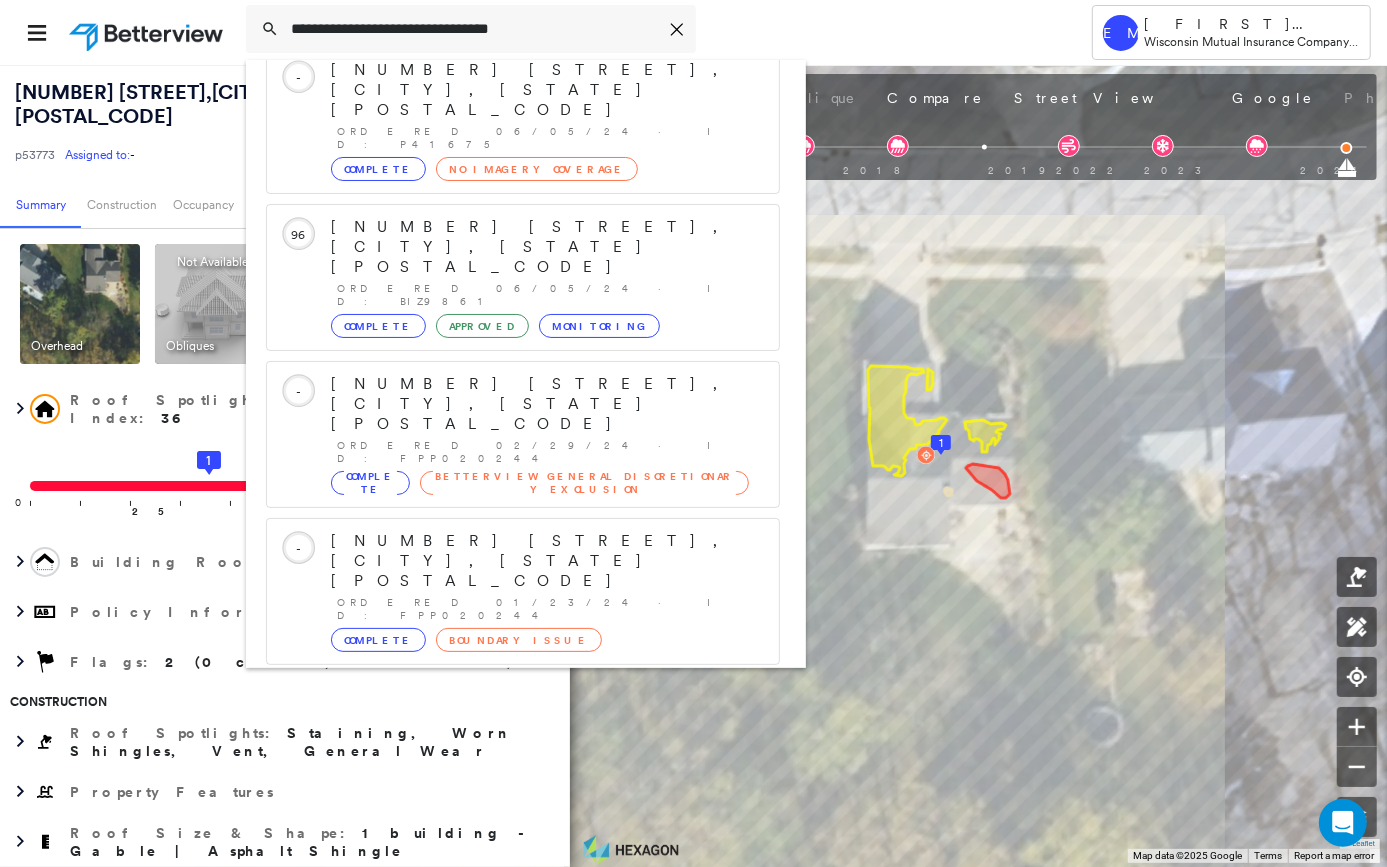 click on "[NUMBER] [STREET], [CITY], [STATE] [POSTAL_CODE]" at bounding box center [501, 801] 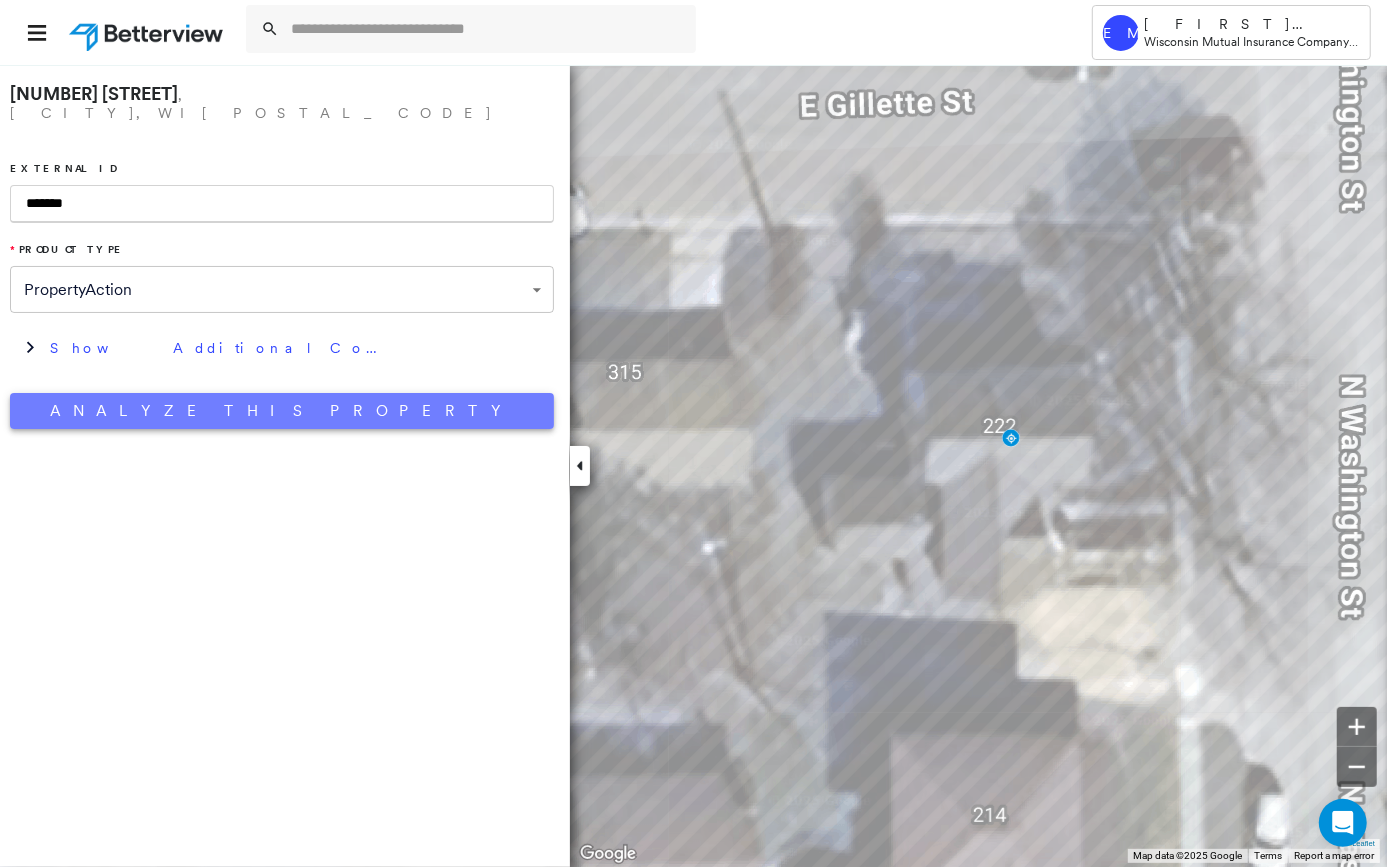 type on "*******" 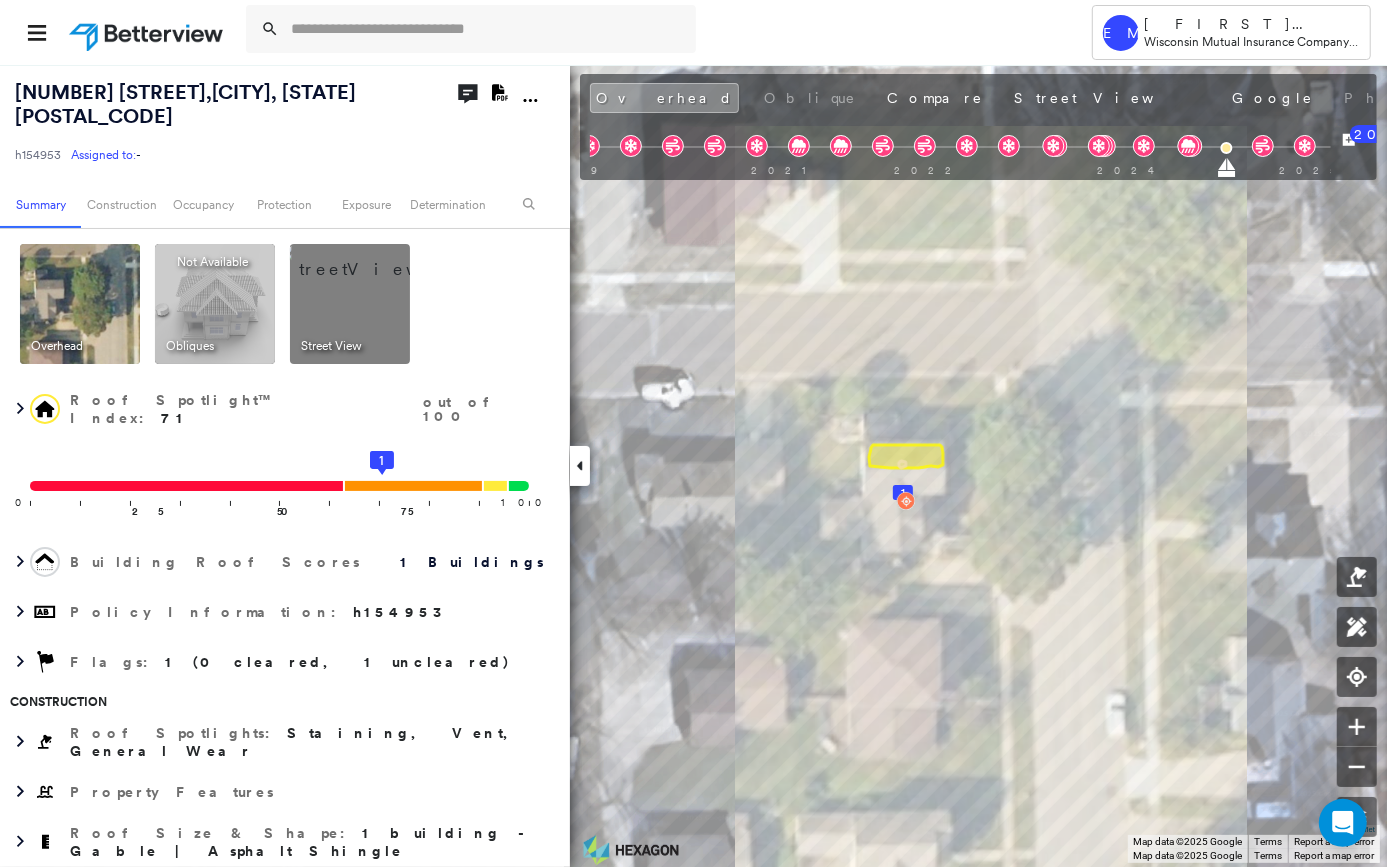 click at bounding box center [374, 259] 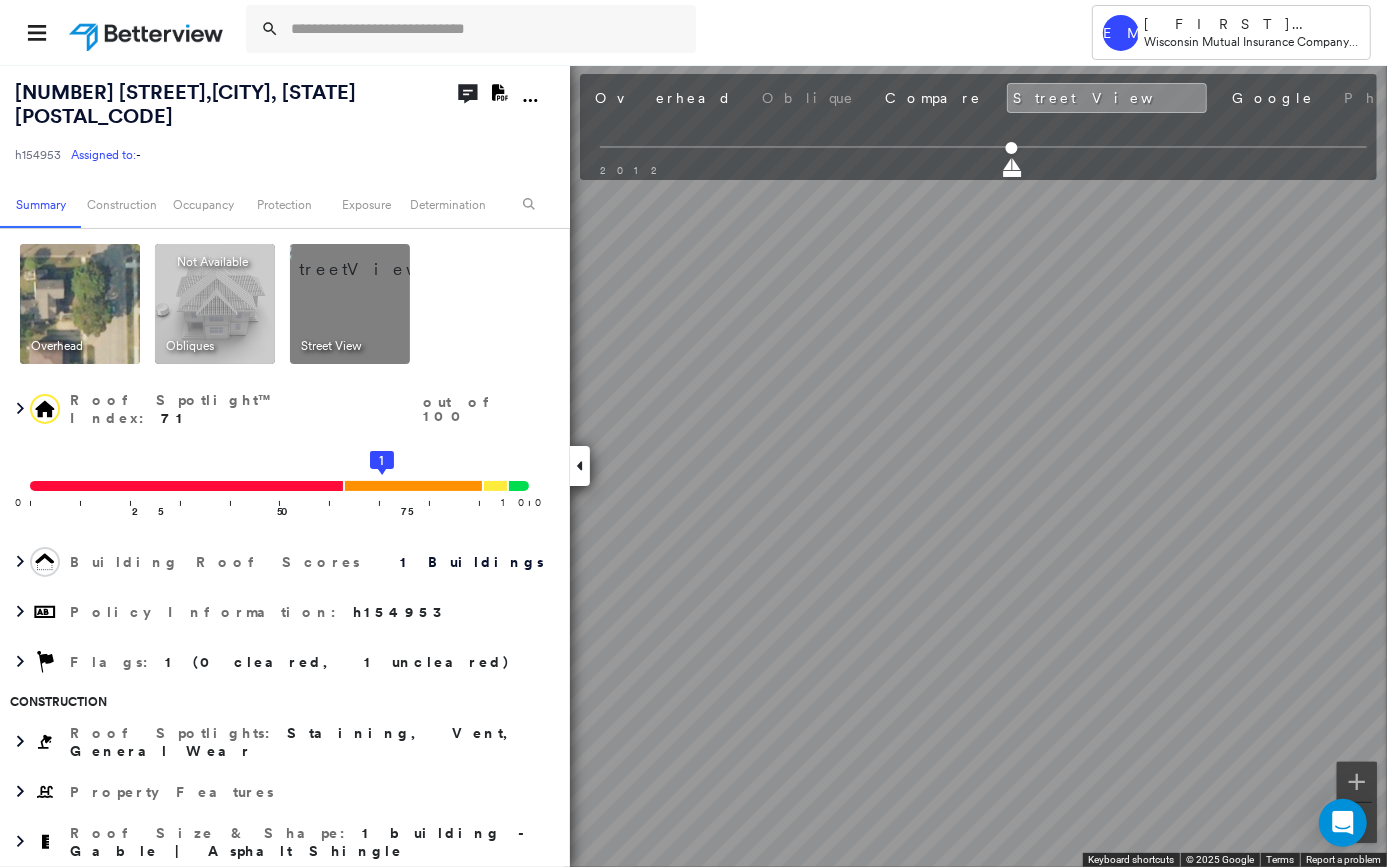 click at bounding box center [471, 29] 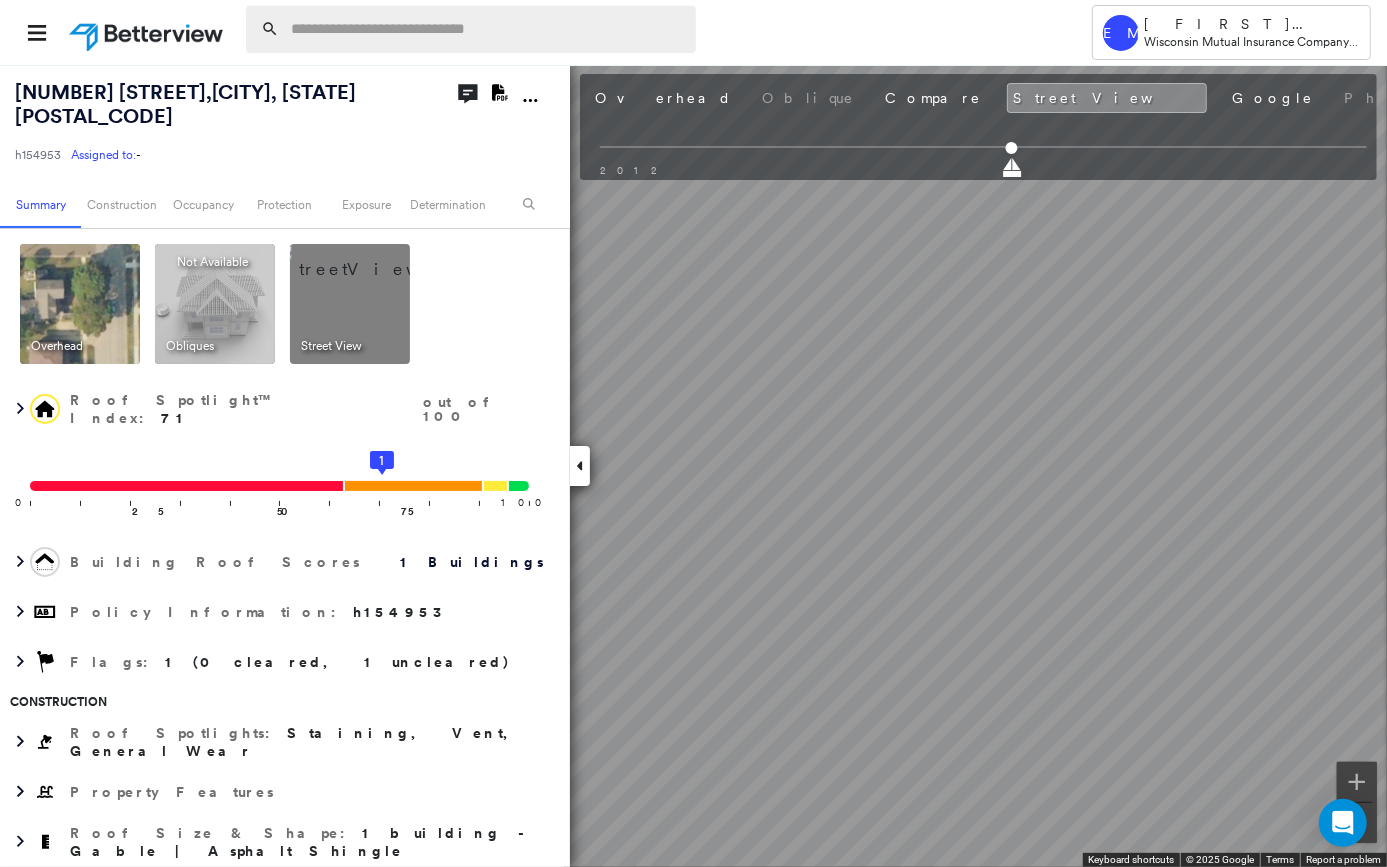 click at bounding box center [487, 29] 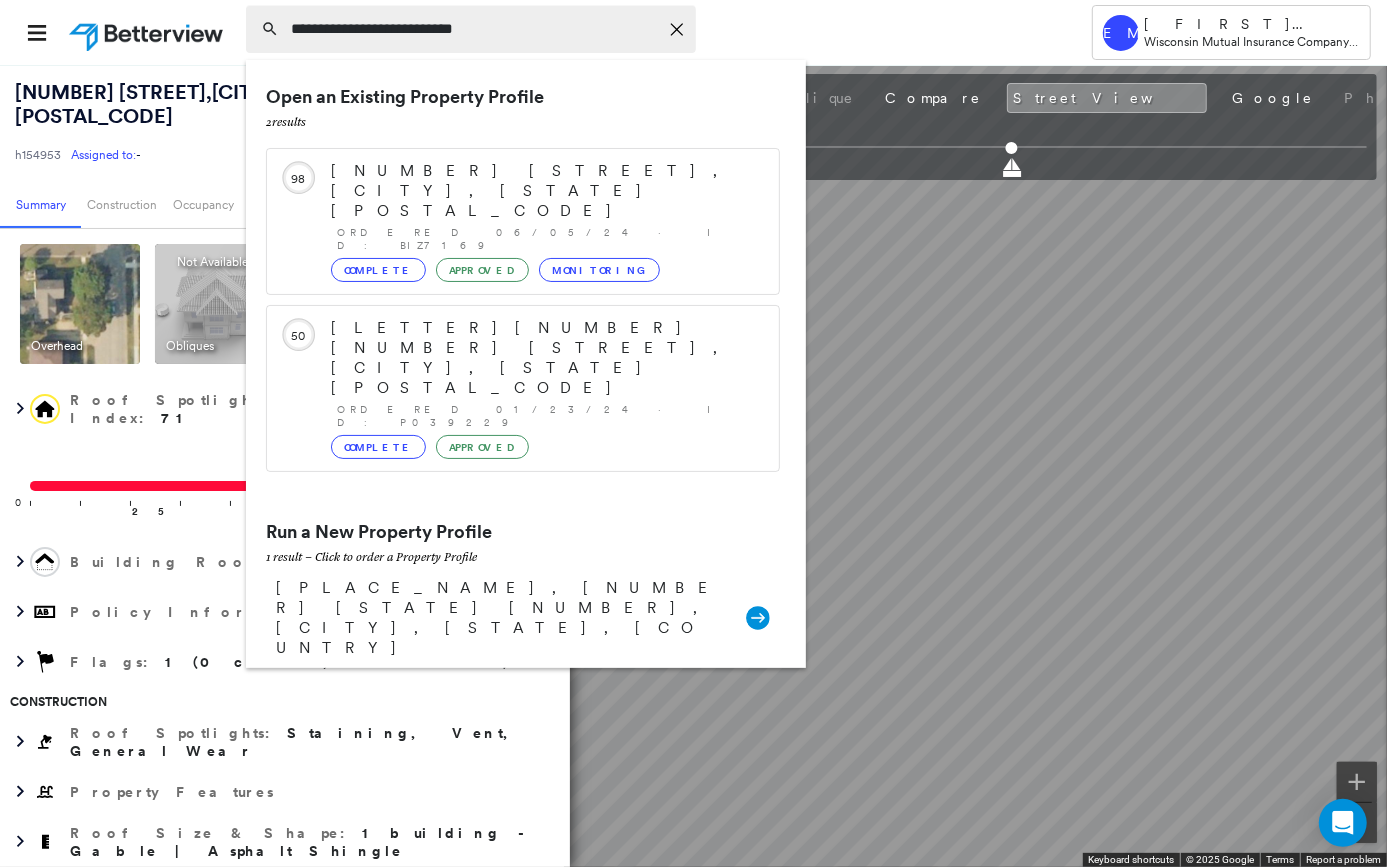 click on "**********" at bounding box center (474, 29) 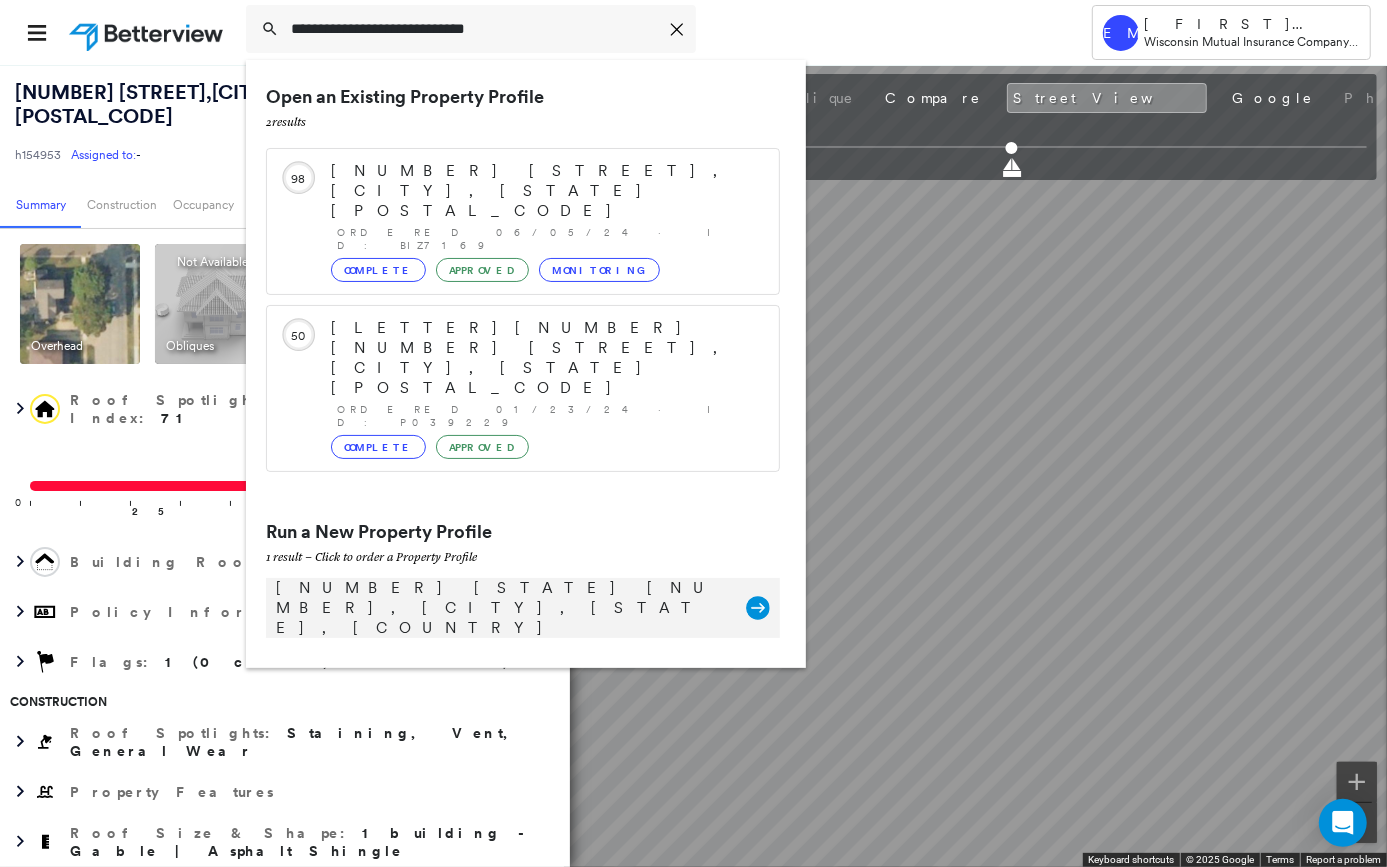 type on "**********" 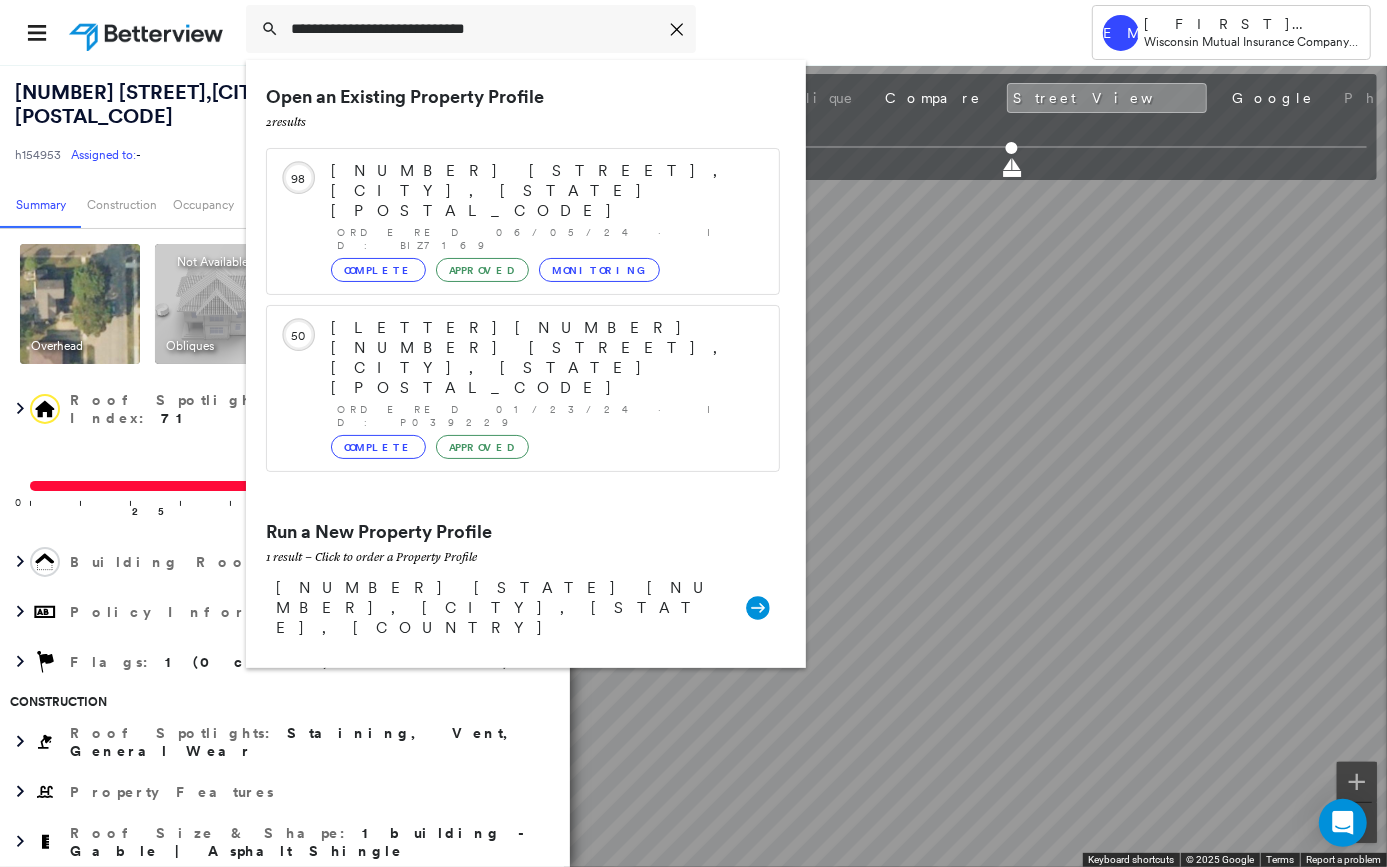 click on "[NUMBER] [STATE] [NUMBER], [CITY], [STATE], [COUNTRY]" at bounding box center (501, 608) 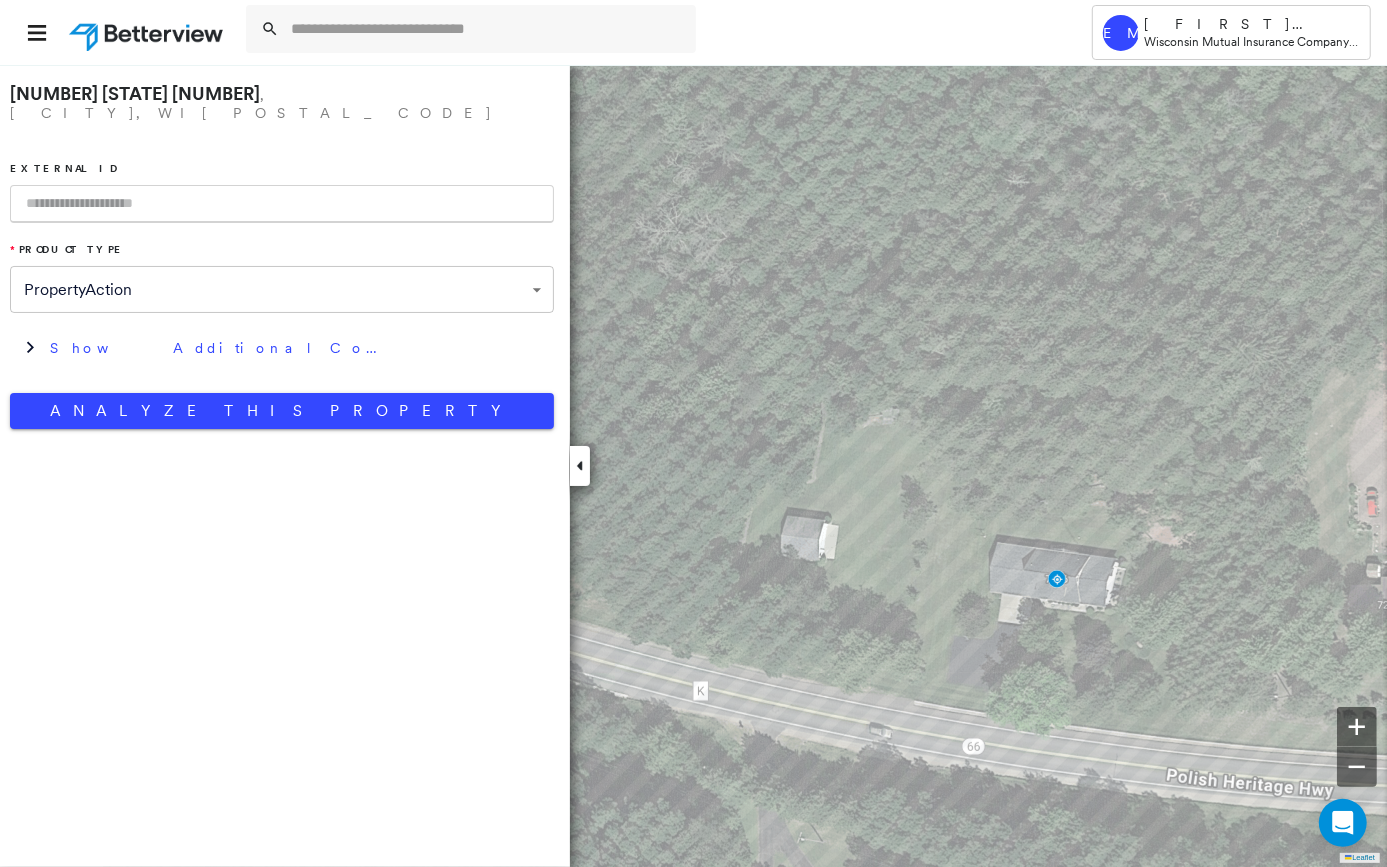 click at bounding box center [282, 204] 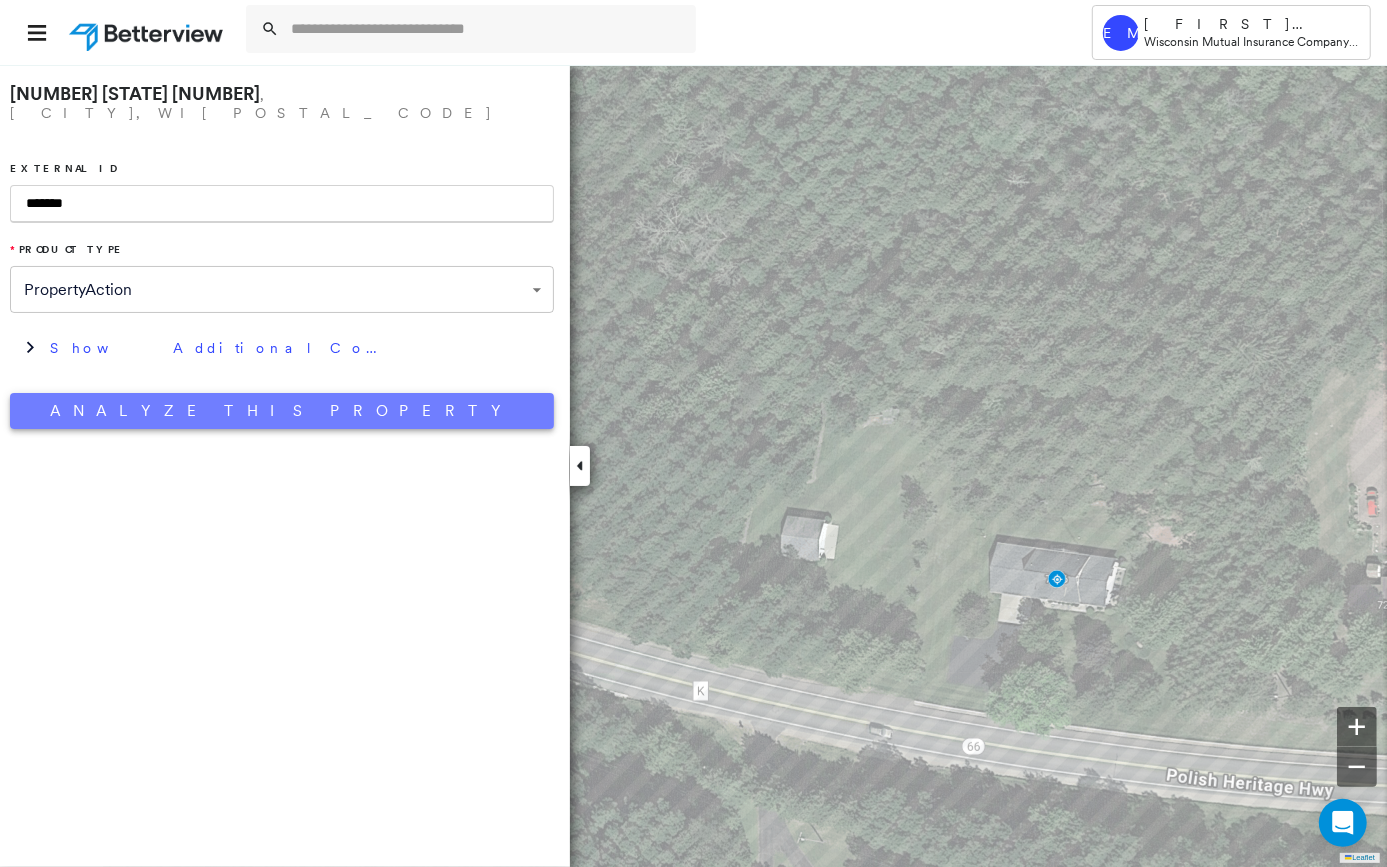 type on "*******" 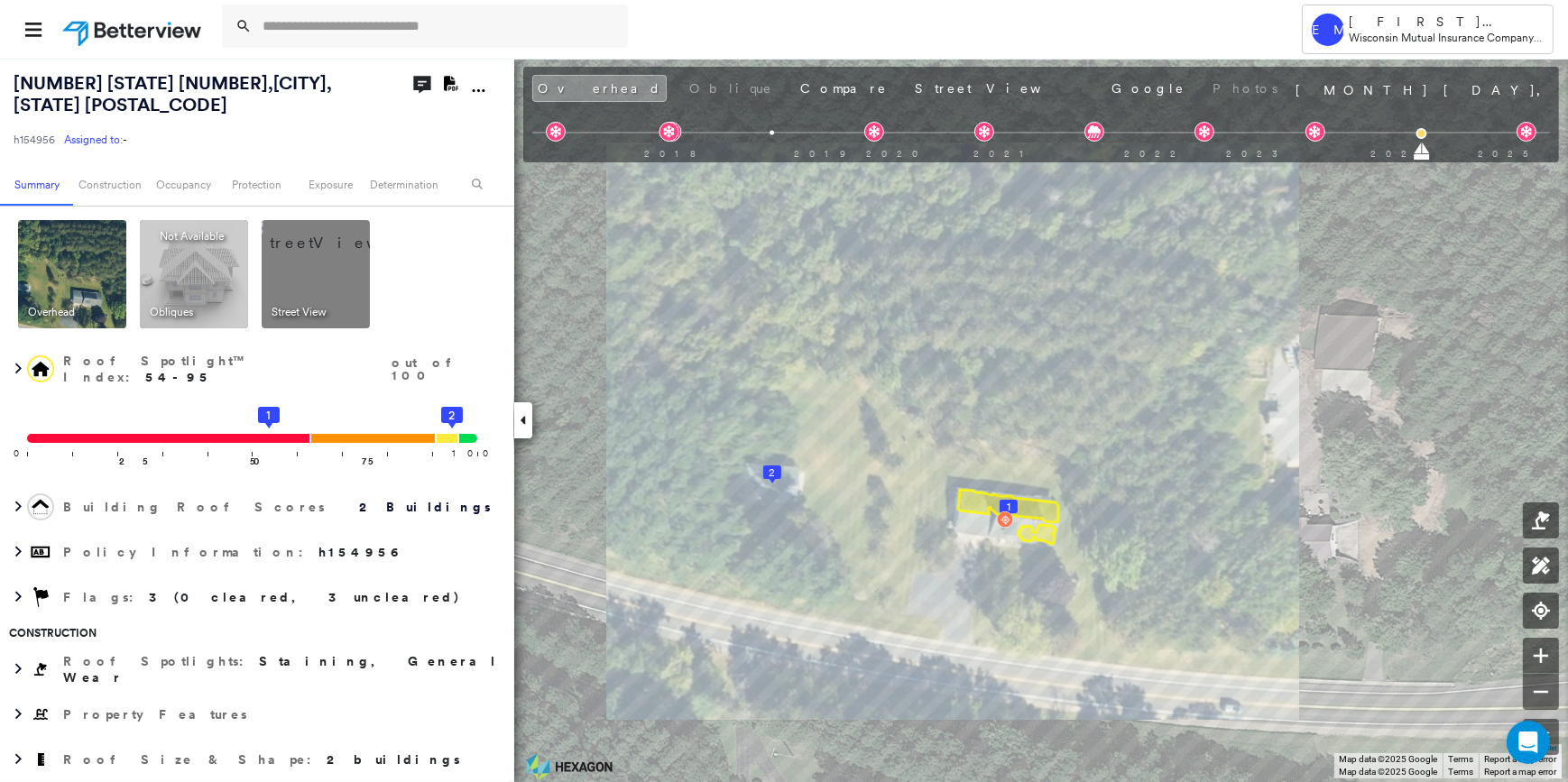 click at bounding box center (337, 234) 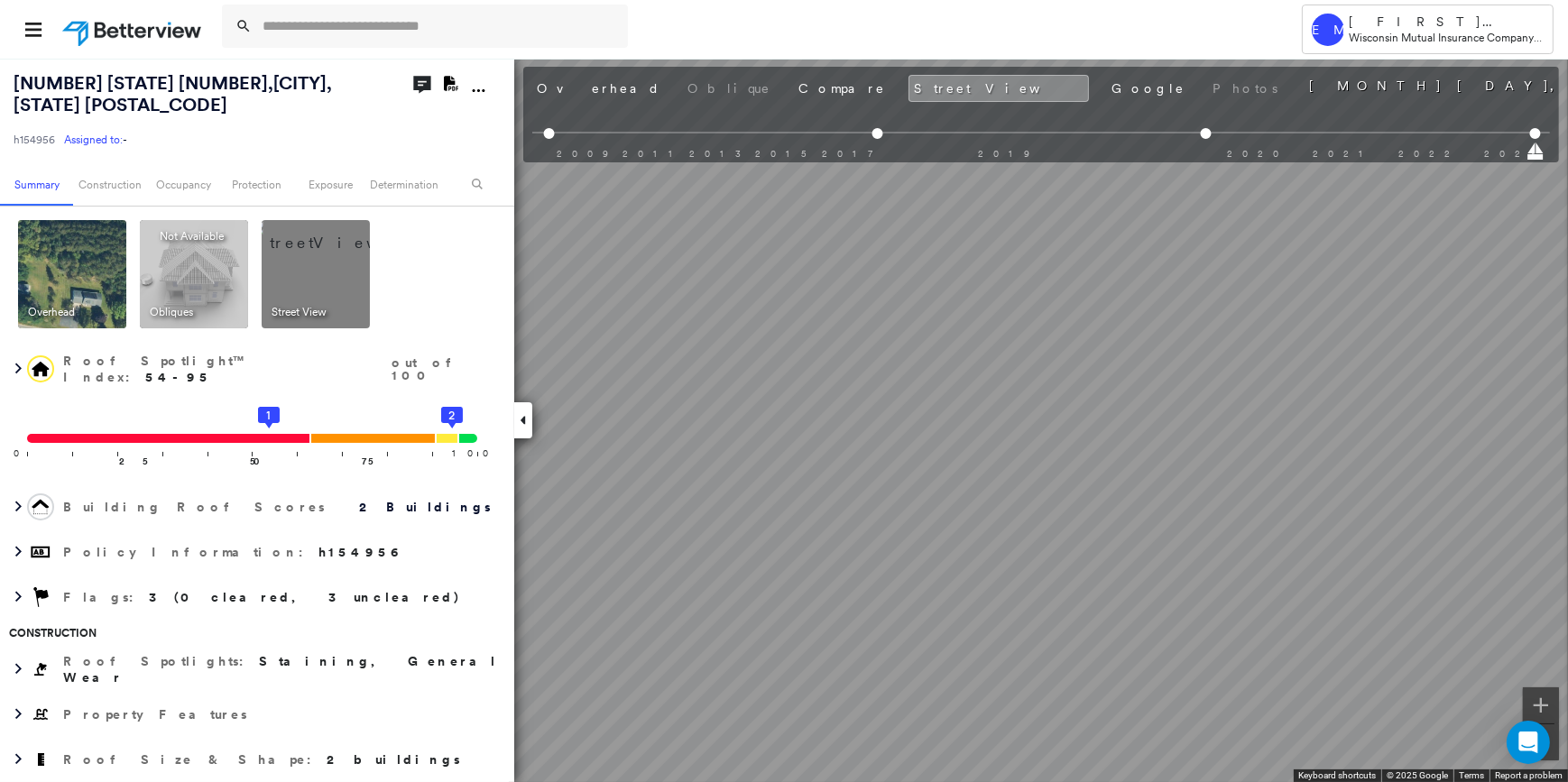click at bounding box center (72, 274) 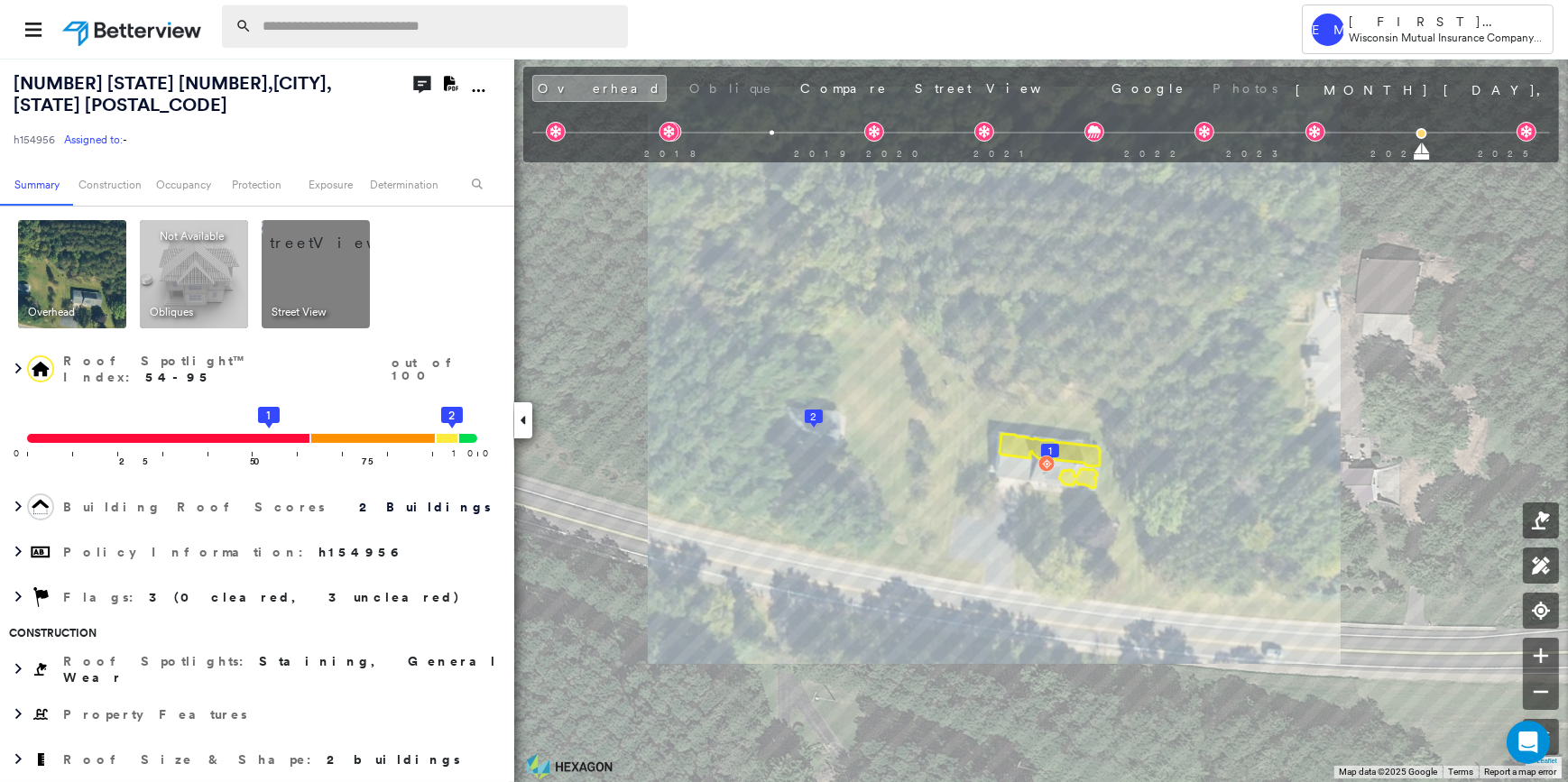 click at bounding box center [439, 26] 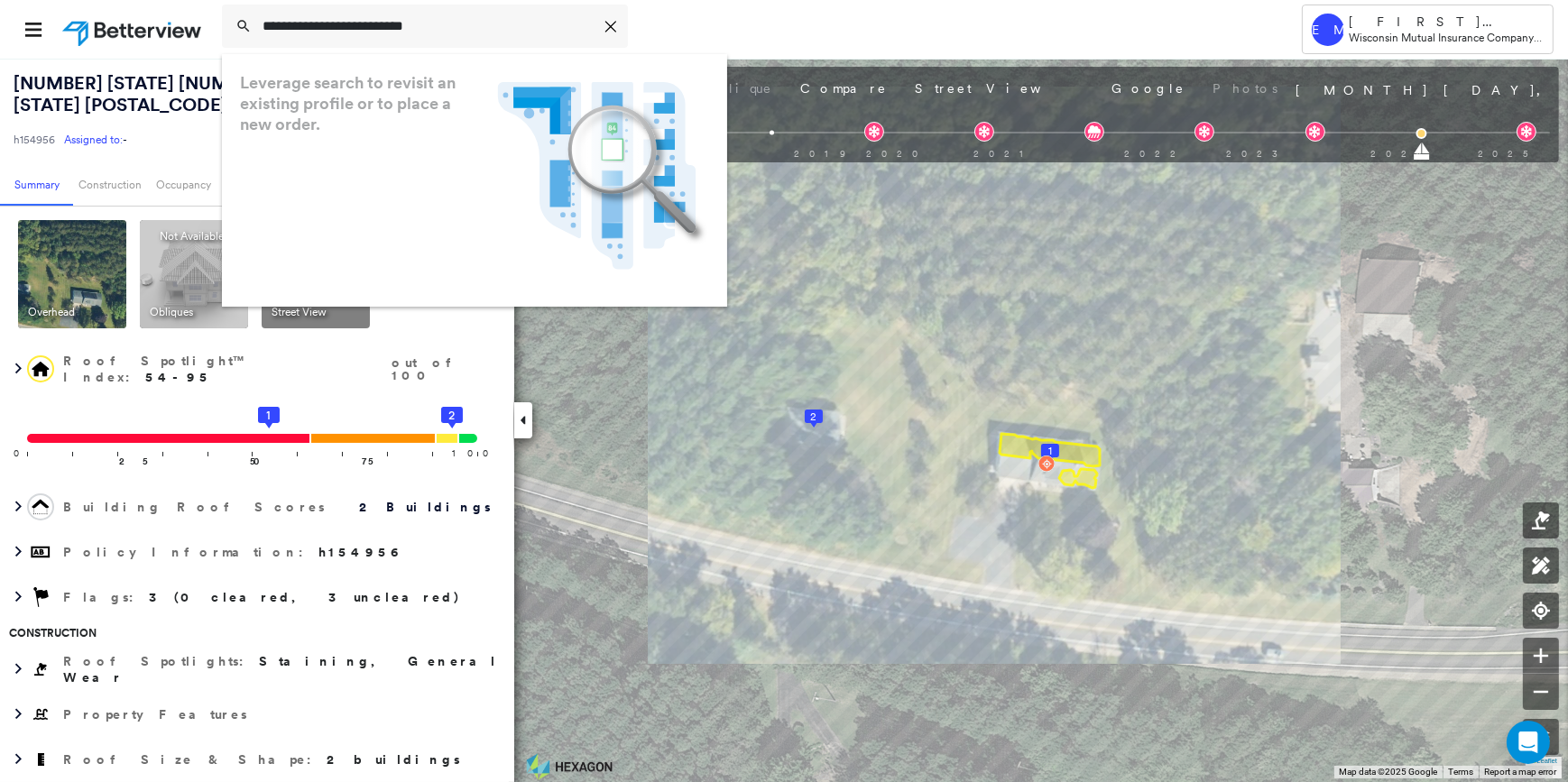 type on "**********" 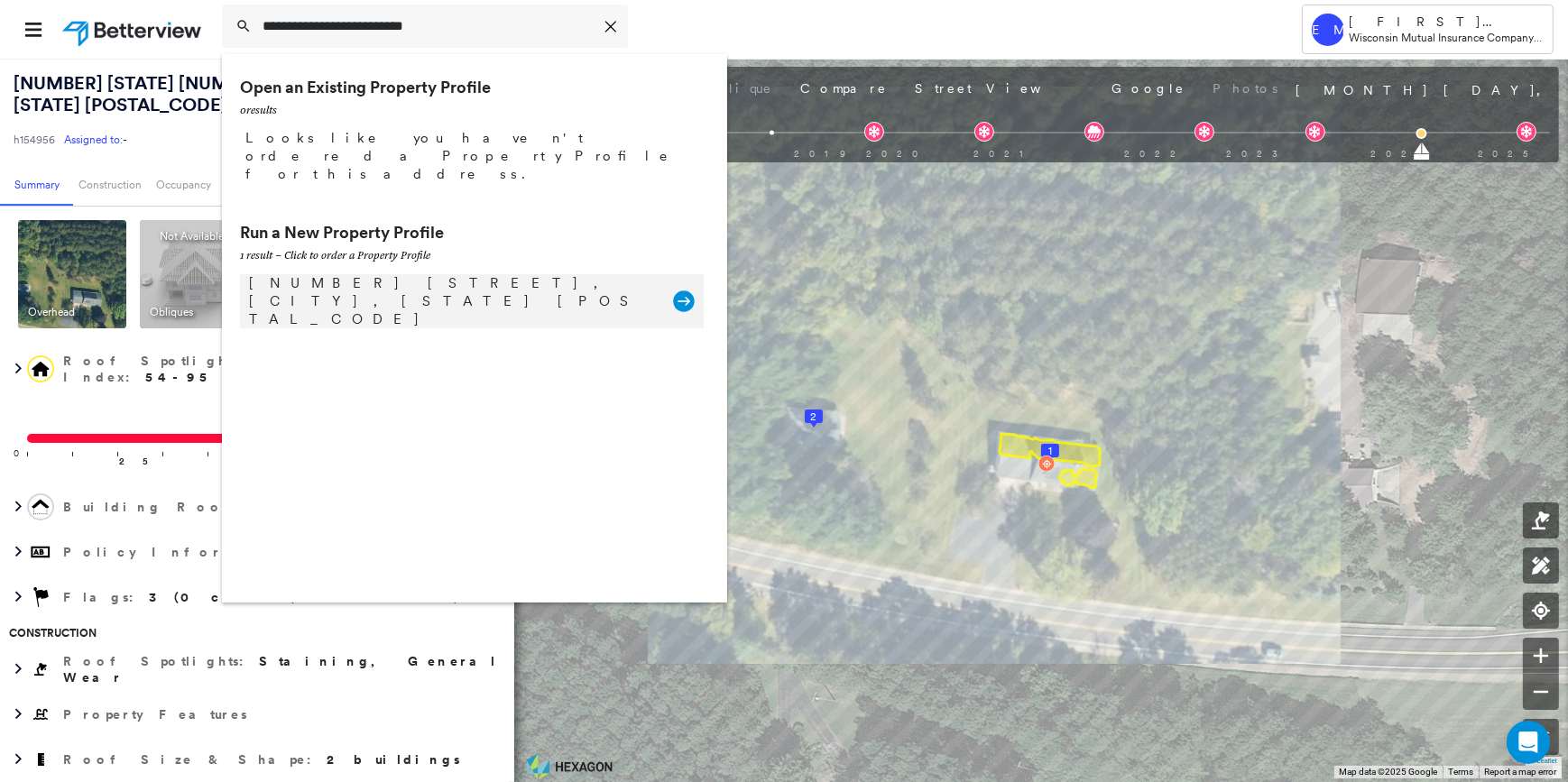 click on "[NUMBER] [STREET], [CITY], [STATE] [POSTAL_CODE]" at bounding box center [452, 301] 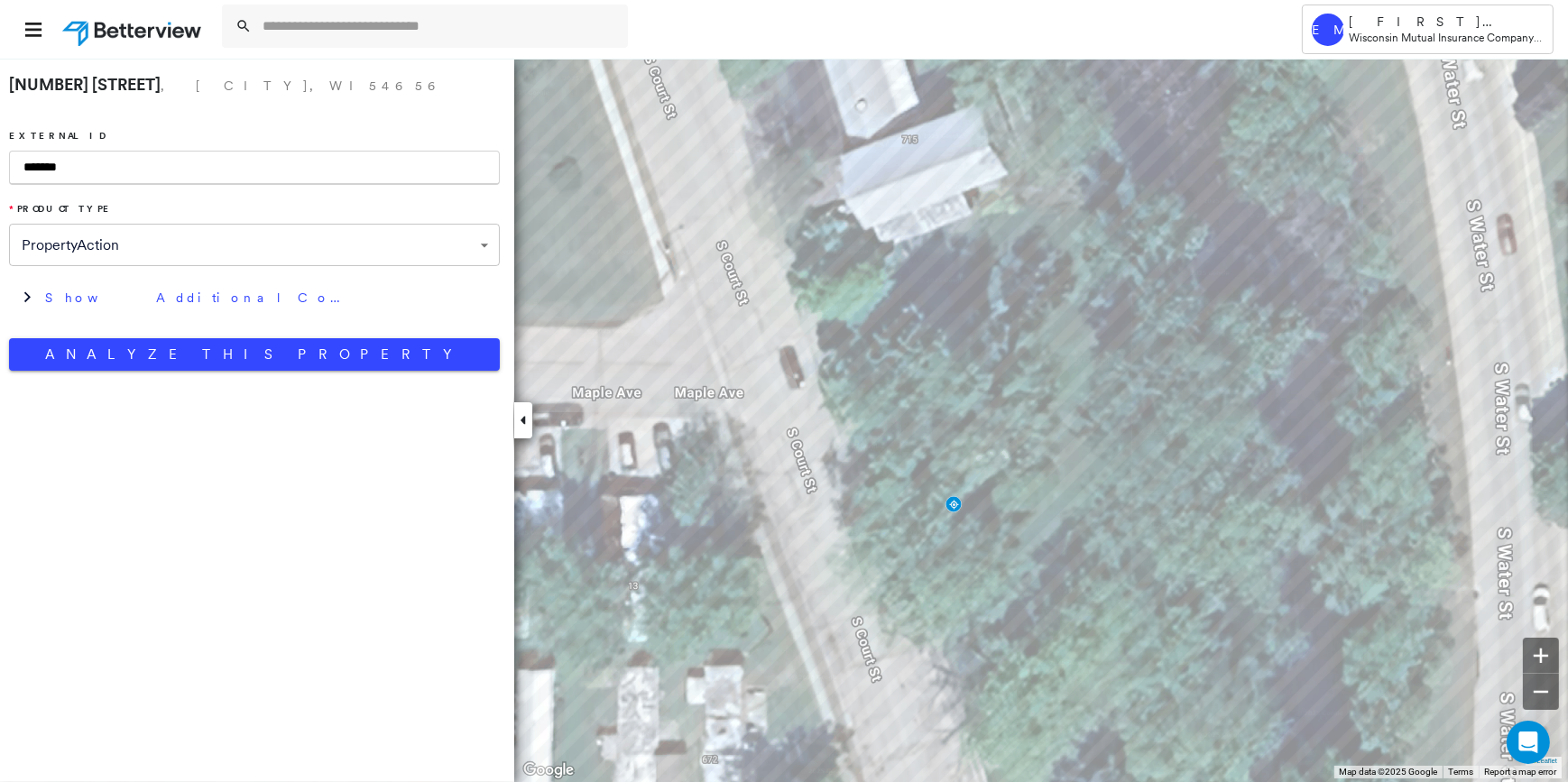 type on "*******" 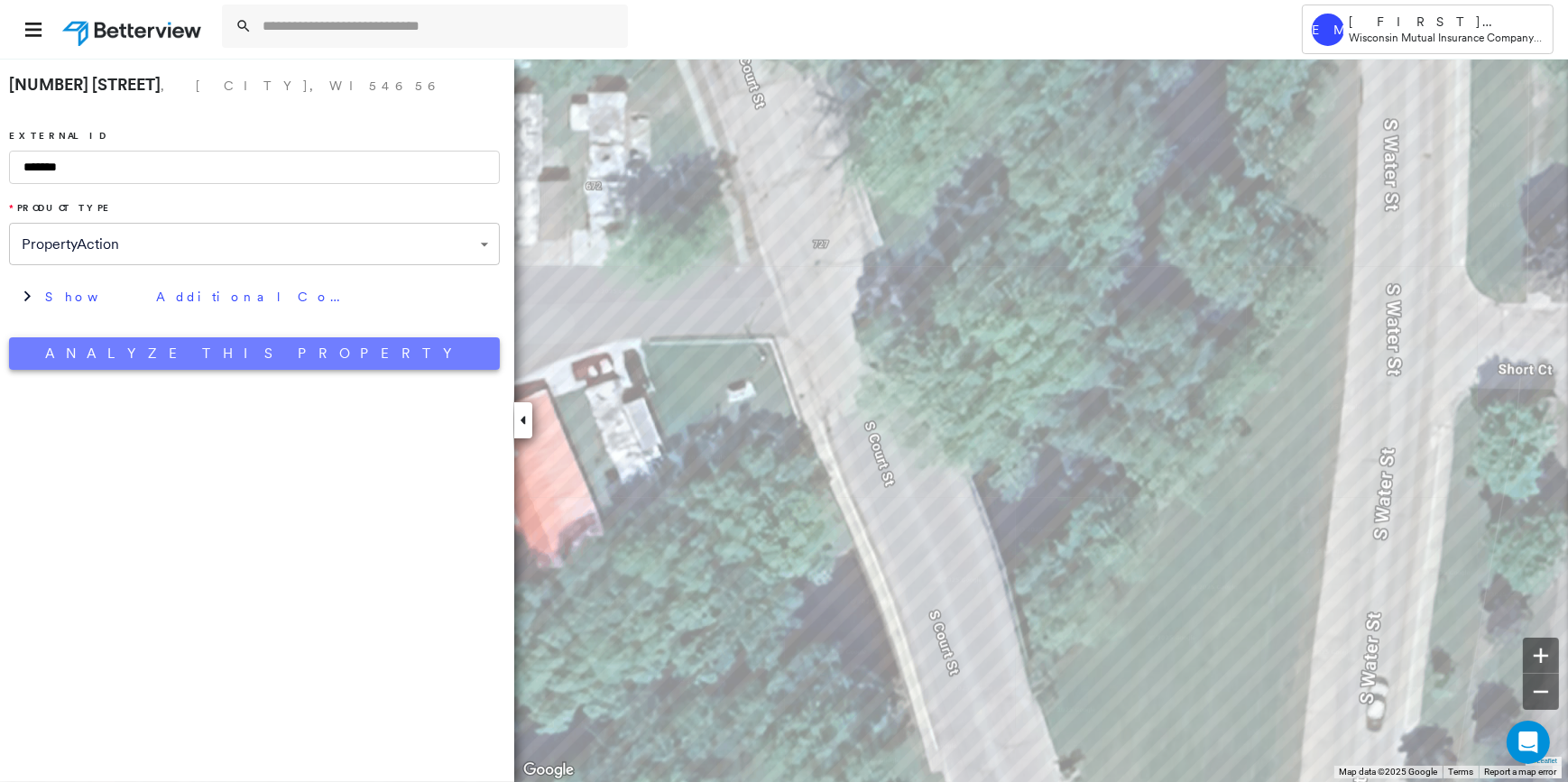 click on "Analyze This Property" at bounding box center [254, 354] 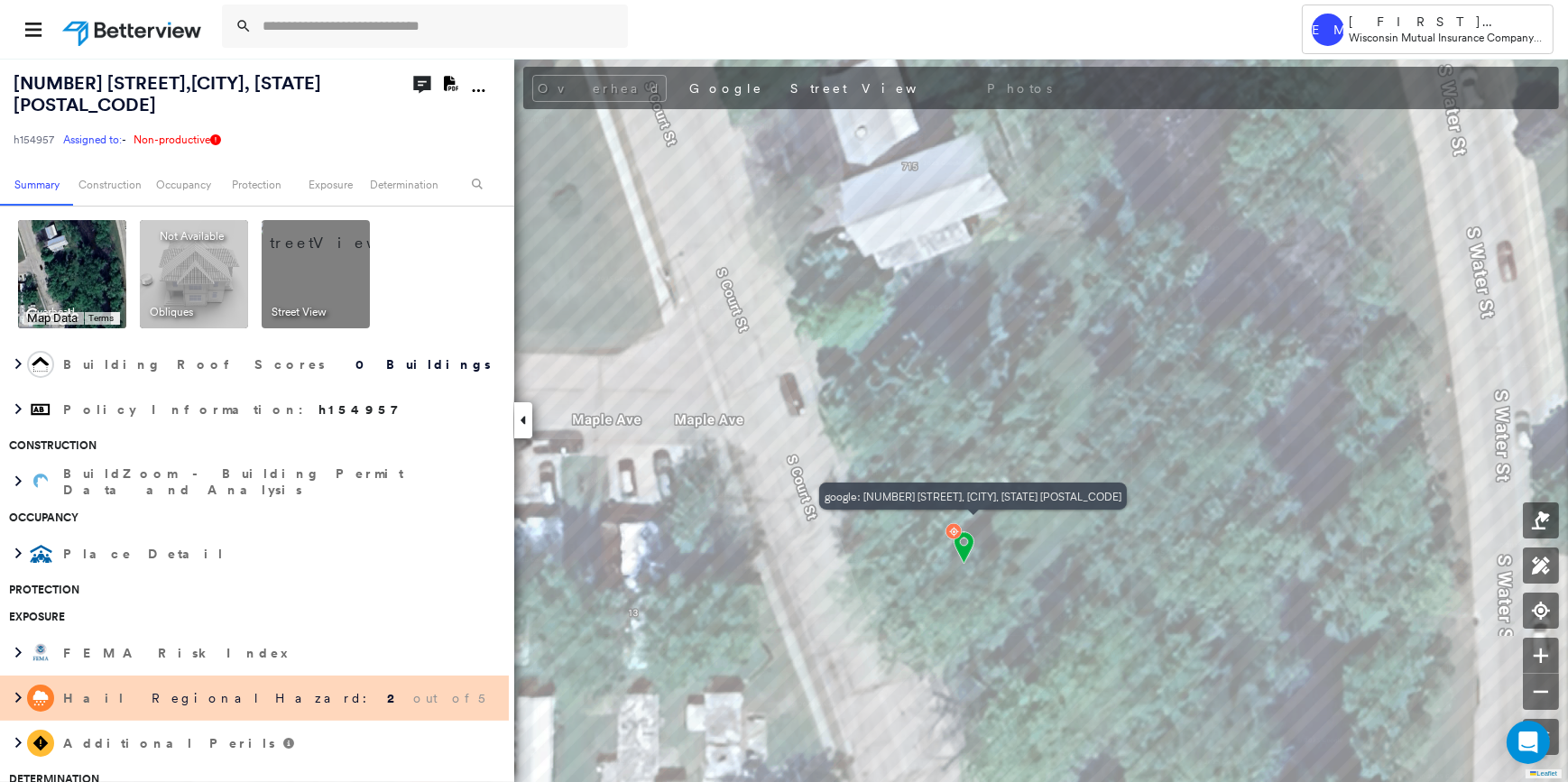 click at bounding box center (337, 234) 